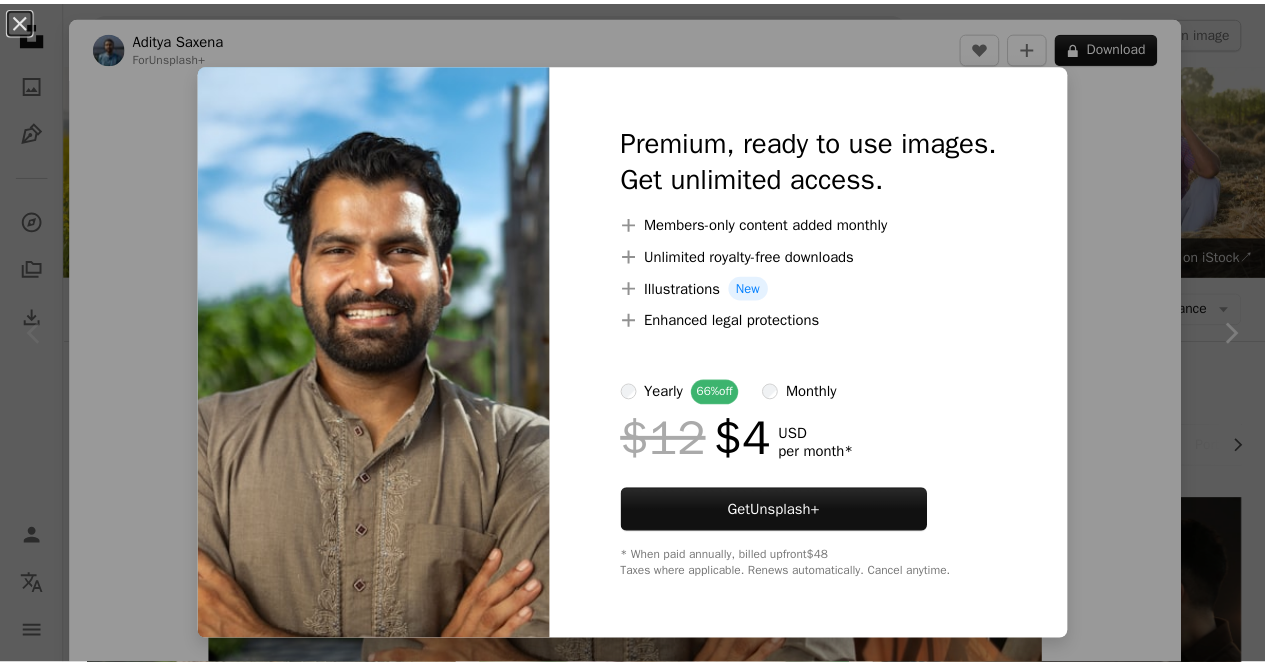 scroll, scrollTop: 0, scrollLeft: 0, axis: both 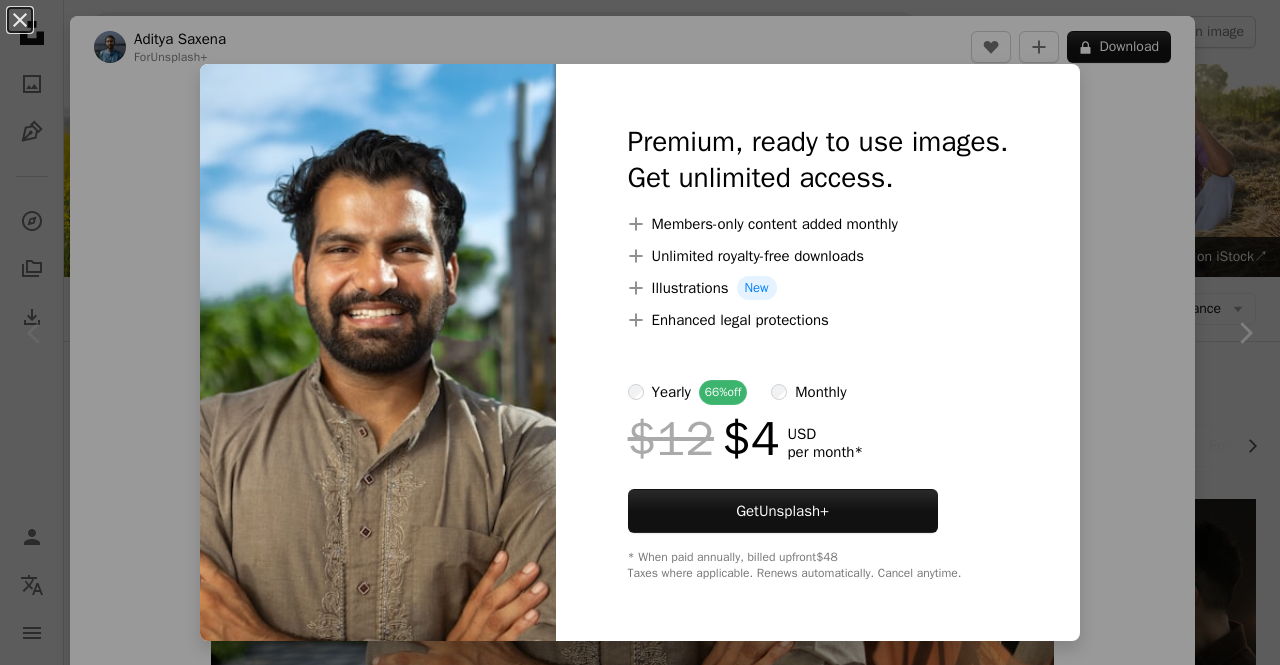 click on "An X shape Premium, ready to use images. Get unlimited access. A plus sign Members-only content added monthly A plus sign Unlimited royalty-free downloads A plus sign Illustrations  New A plus sign Enhanced legal protections yearly 66%  off monthly $12   $4 USD per month * Get  Unsplash+ * When paid annually, billed upfront  $48 Taxes where applicable. Renews automatically. Cancel anytime." at bounding box center (640, 332) 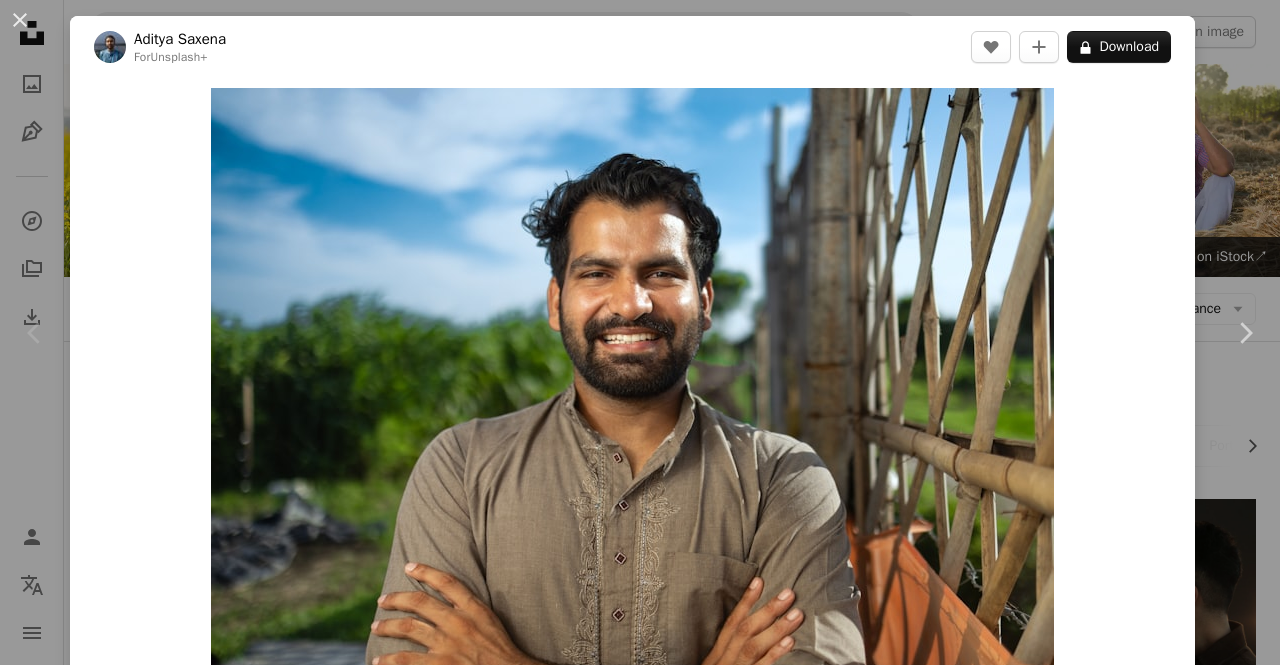 click on "A heart A plus sign [FIRST] [LAST] For Unsplash+ A lock Download Zoom in A forward-right arrow Share More Actions Vermicomposting Field A map marker [CITY], [STATE], [COUNTRY] Calendar outlined Published on [MONTH] [DAY], [YEAR] Safety Licensed under the Unsplash+ License portrait man blue green india indian man handsome man farming indian farmer asian man indian men organic farming composting kurta asian men modern man [STATE] HD Wallpapers From this series Chevron right Plus sign for Unsplash+ Plus sign for Unsplash+ Plus sign for Unsplash+ Plus sign for Unsplash+ Plus sign for Unsplash+ Plus sign for Unsplash+ Plus sign for Unsplash+ Plus sign for Unsplash+ Plus sign for Unsplash+ Related images Plus sign for Unsplash+ A heart A plus sign [FIRST] [LAST] For Unsplash+ A lock Download Plus sign for Unsplash+ A heart A plus sign Getty Images For Unsplash+ A lock Download" at bounding box center [640, 332] 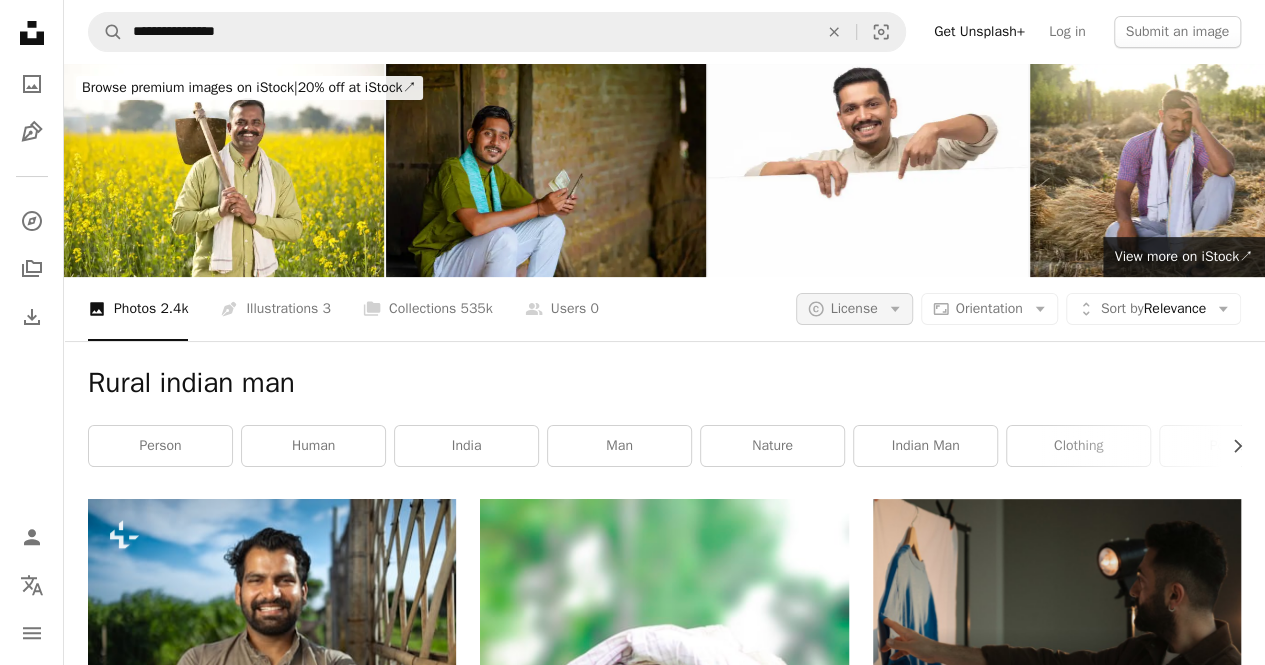 click on "License" at bounding box center (854, 308) 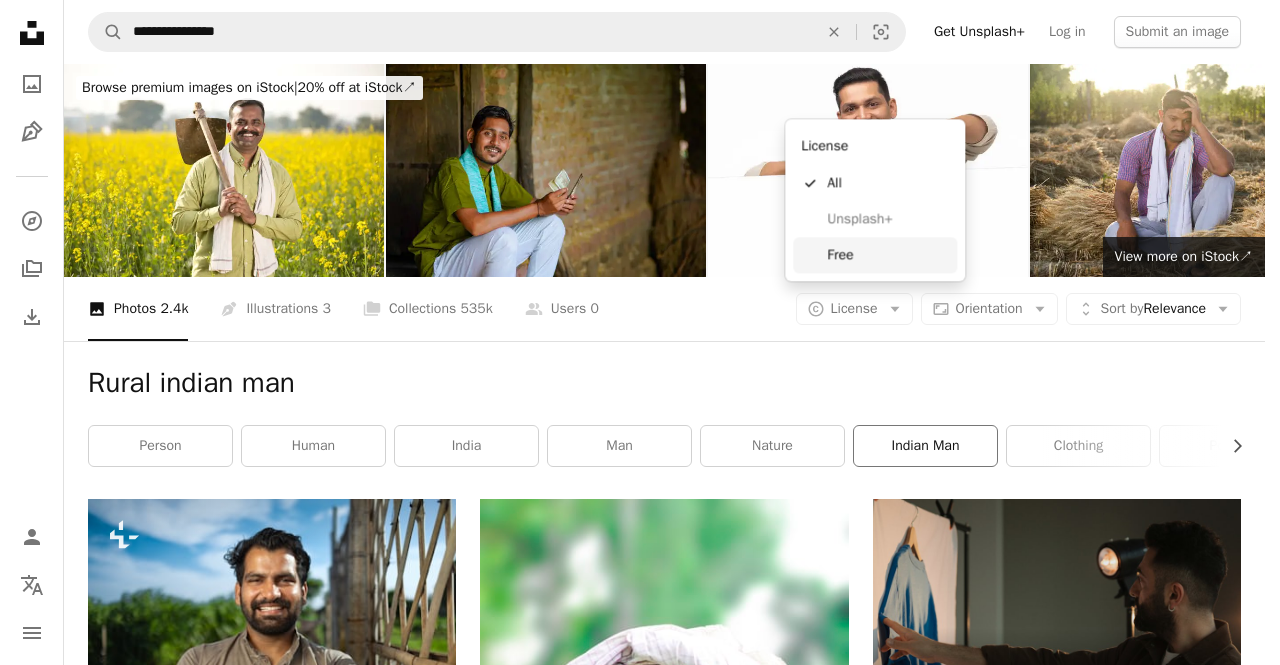 click on "Free" at bounding box center (888, 255) 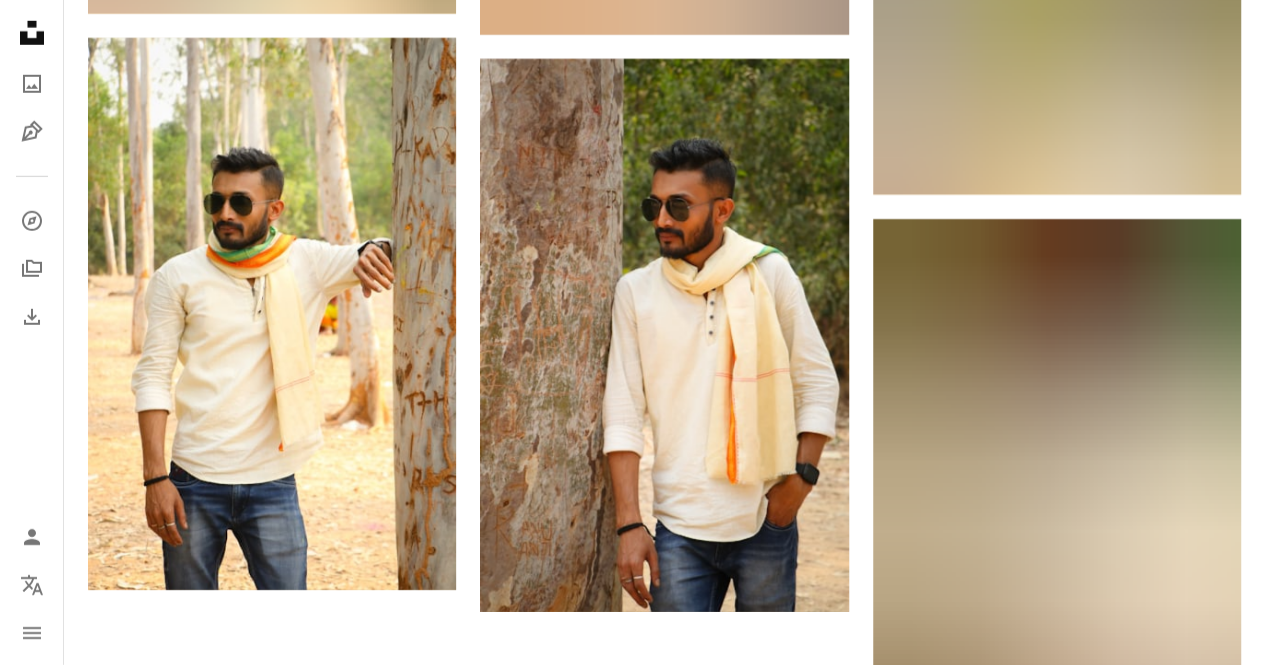 scroll, scrollTop: 3345, scrollLeft: 0, axis: vertical 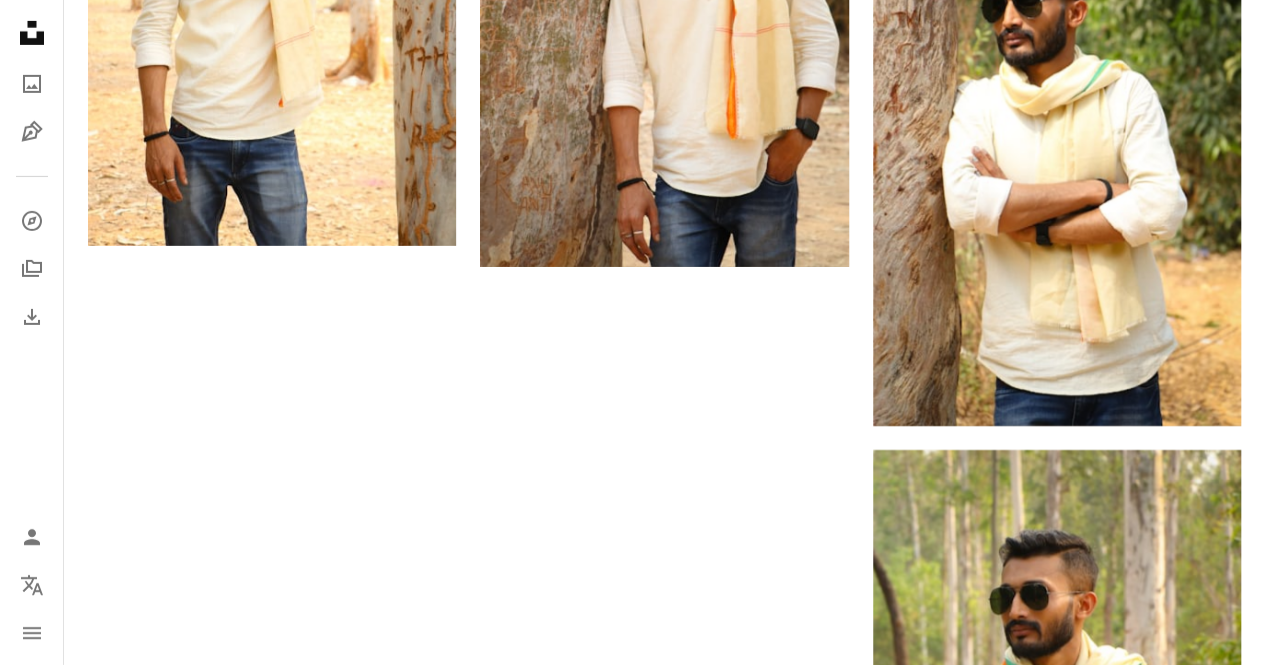click on "Load more" at bounding box center [664, 1046] 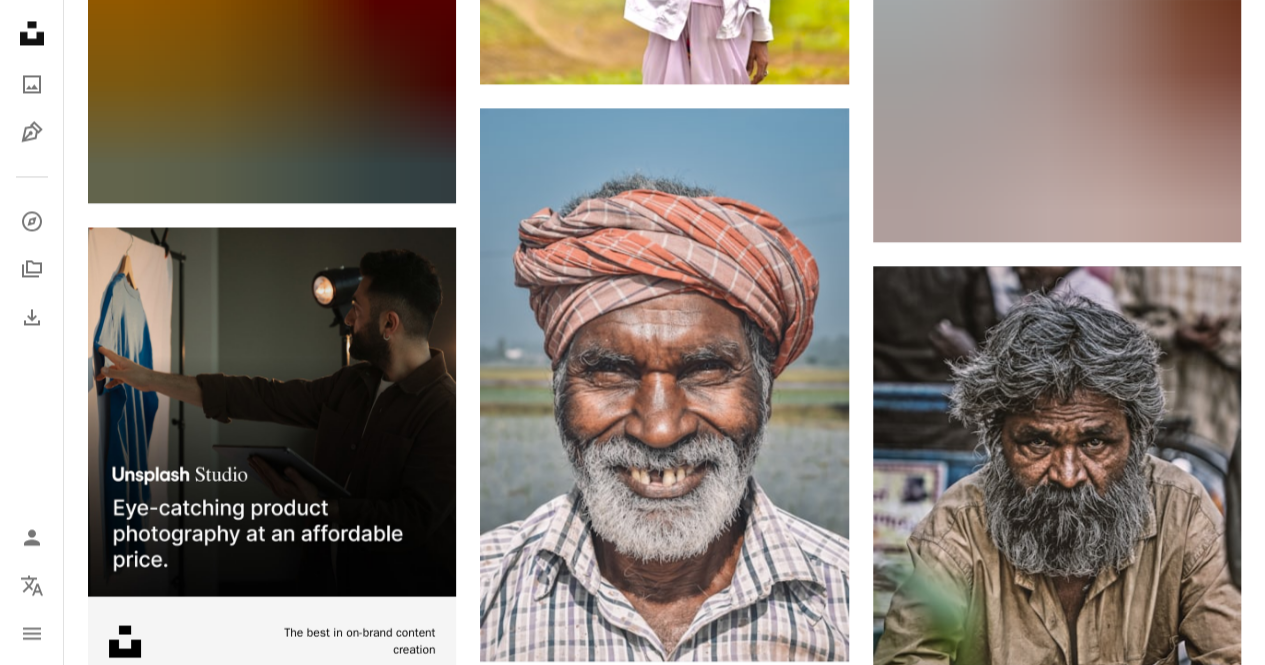scroll, scrollTop: 5745, scrollLeft: 0, axis: vertical 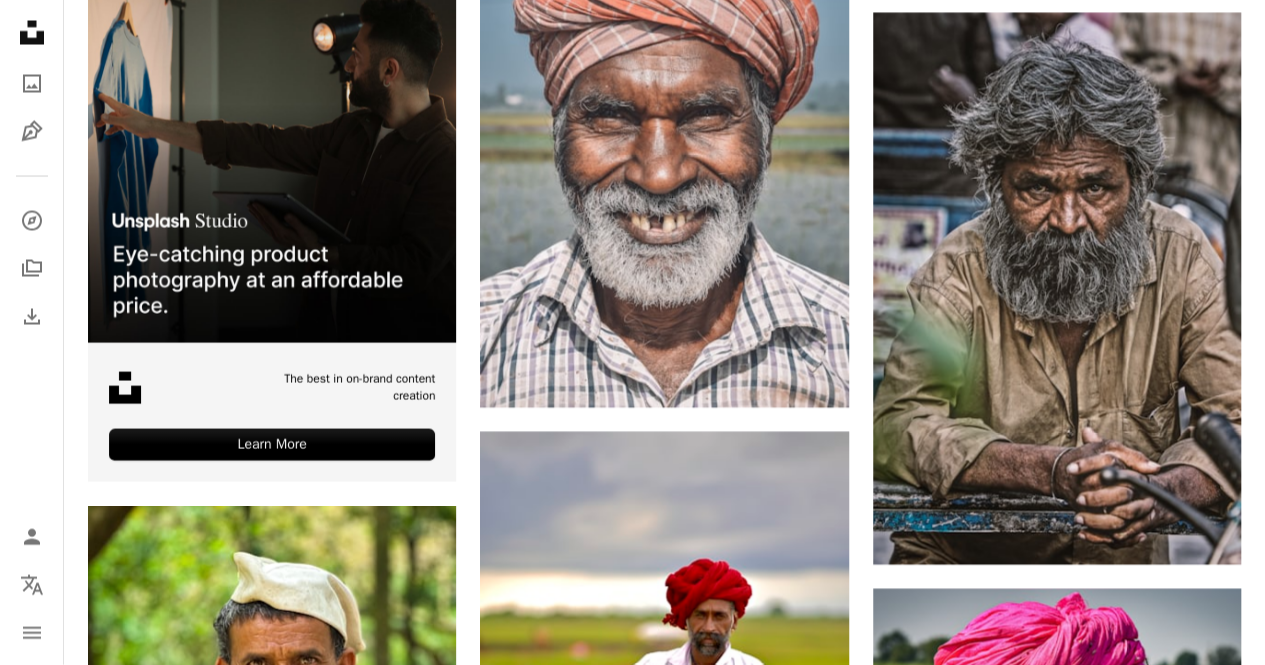 click at bounding box center (272, 1297) 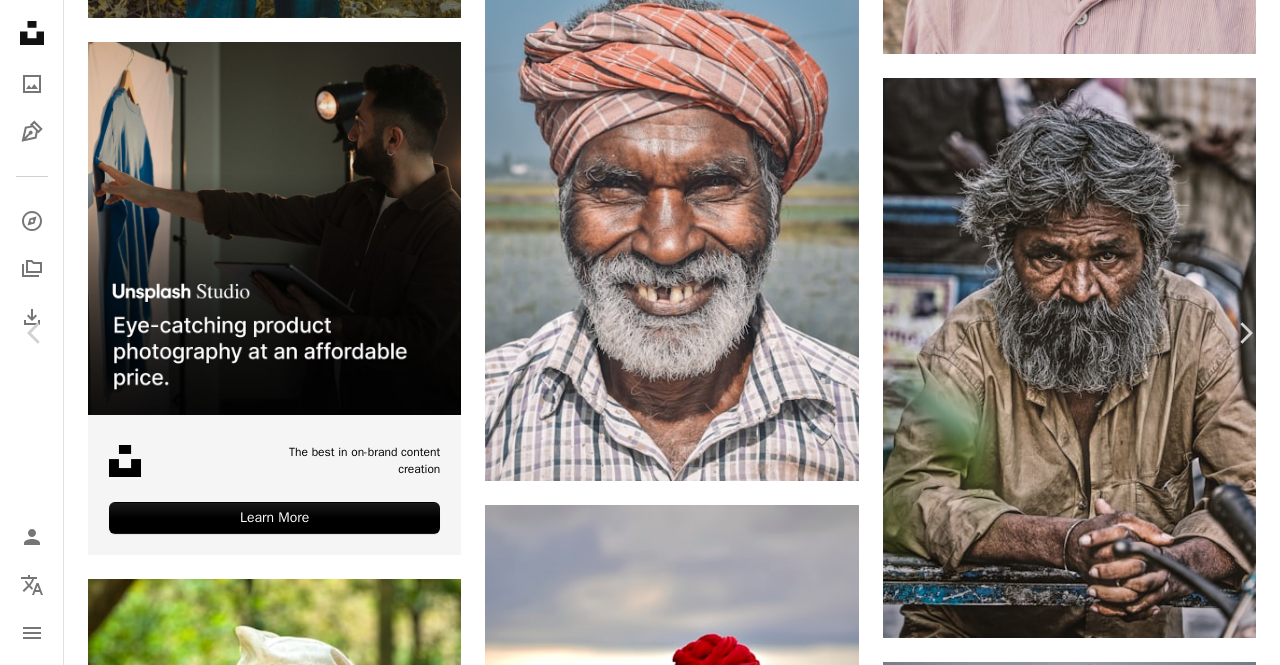click on "Chevron down" 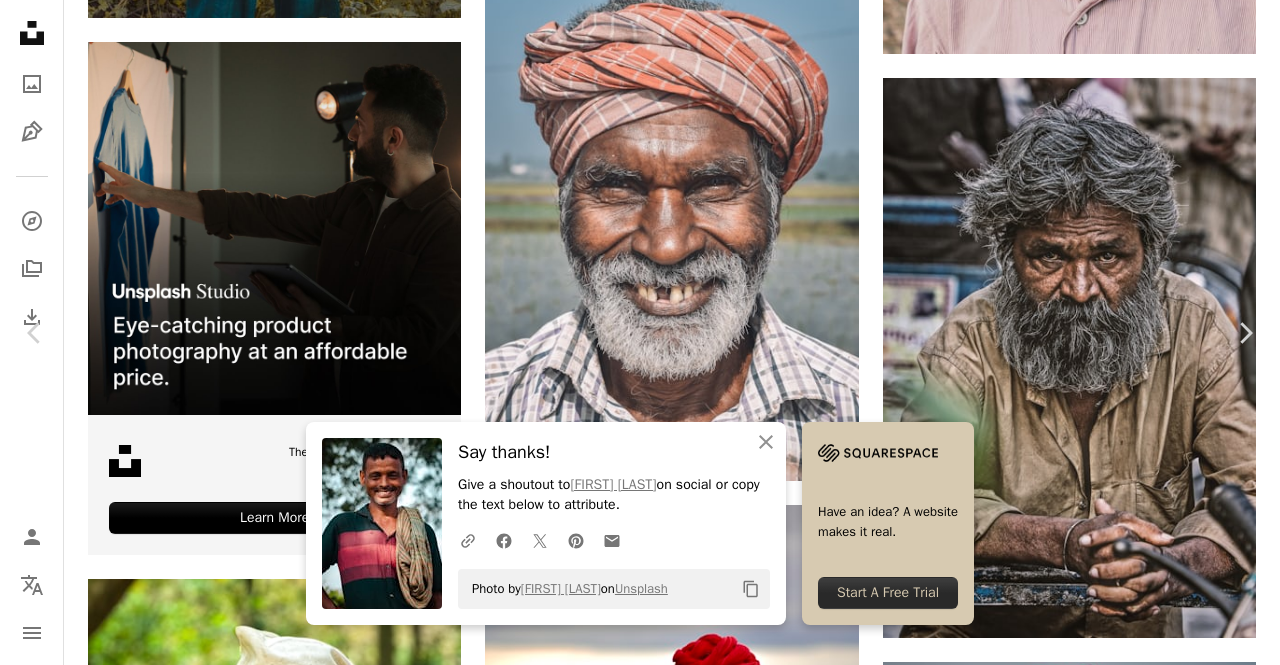 click on "An X shape" at bounding box center (20, 20) 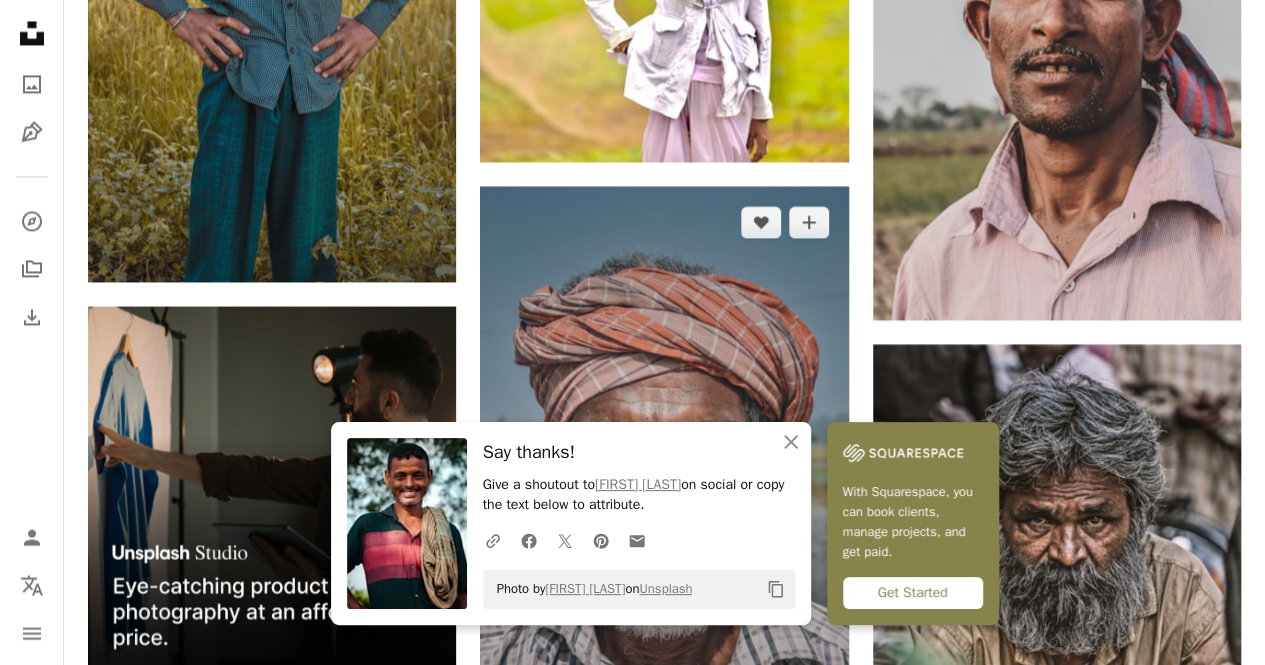 scroll, scrollTop: 5545, scrollLeft: 0, axis: vertical 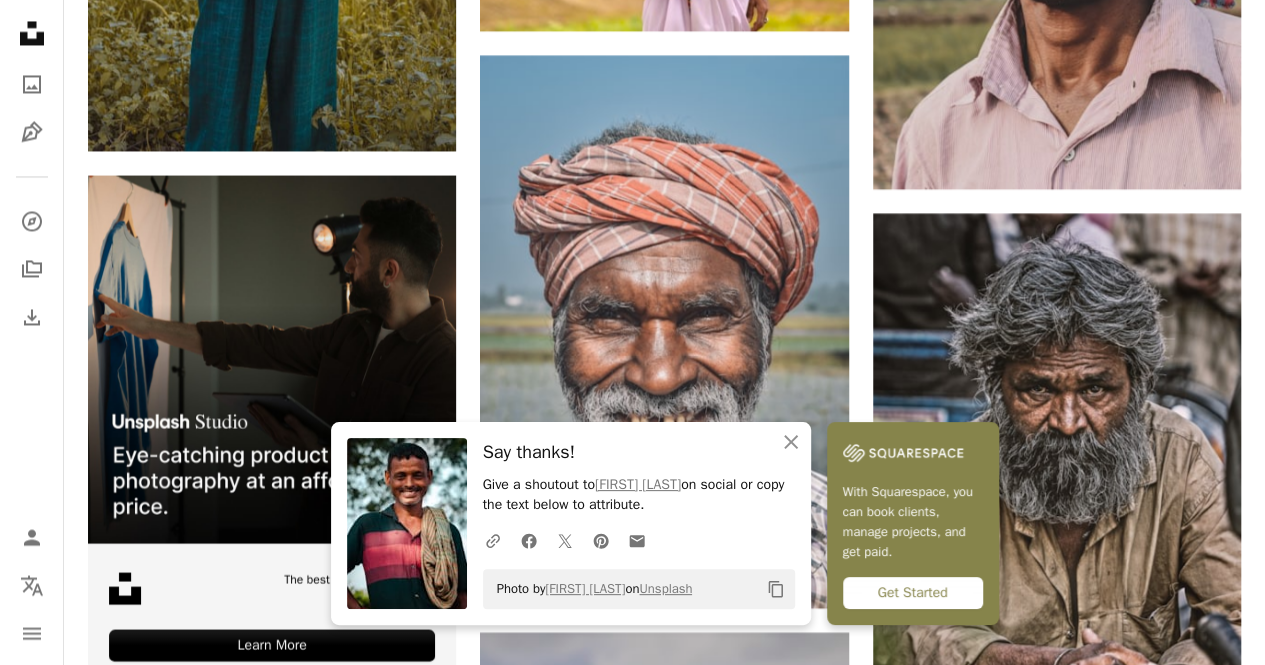 click at bounding box center [272, 1497] 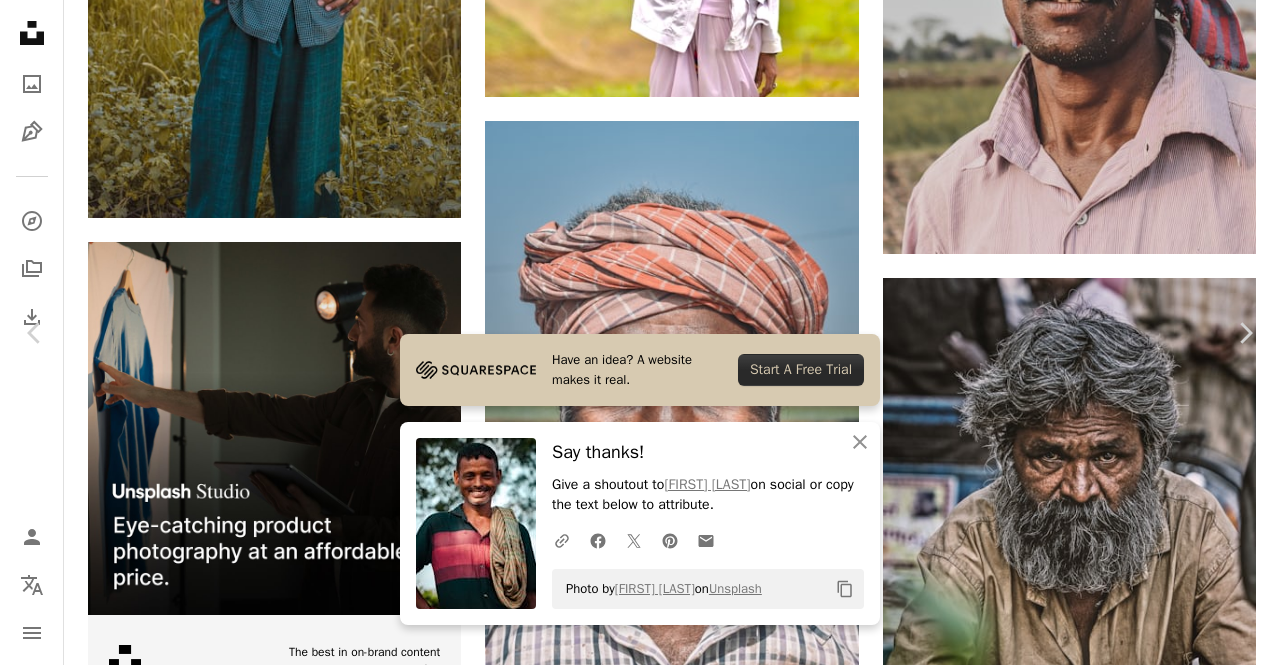 click on "Chevron down" 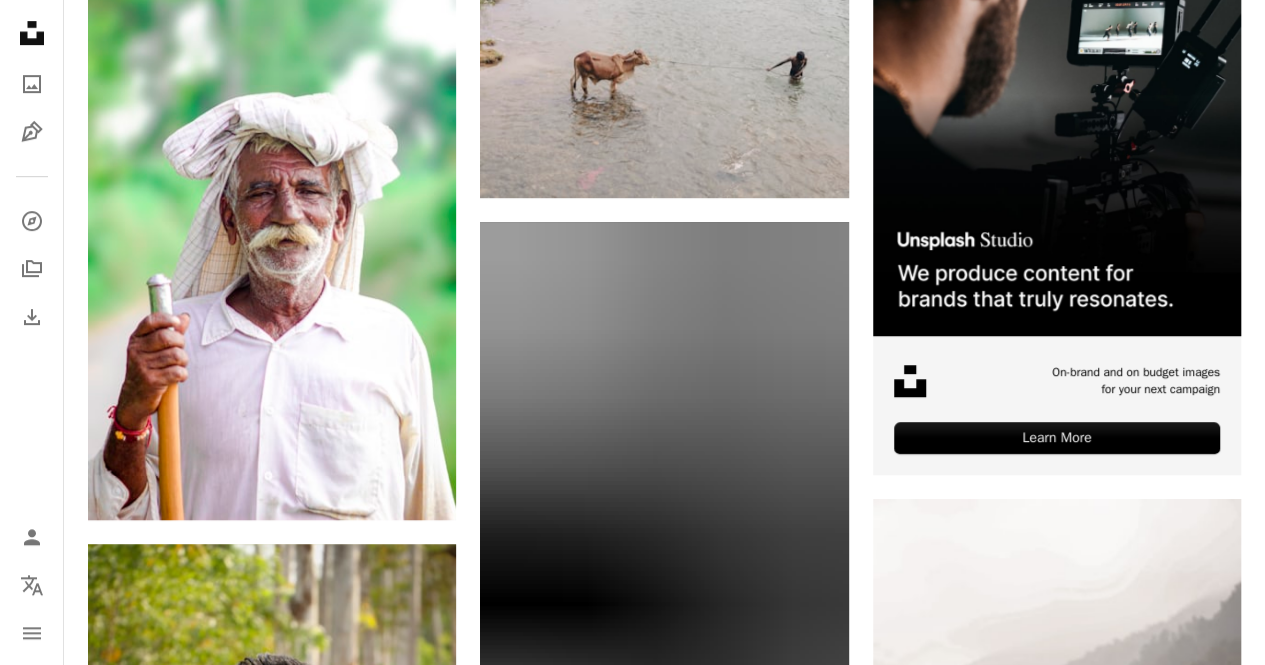 scroll, scrollTop: 246, scrollLeft: 0, axis: vertical 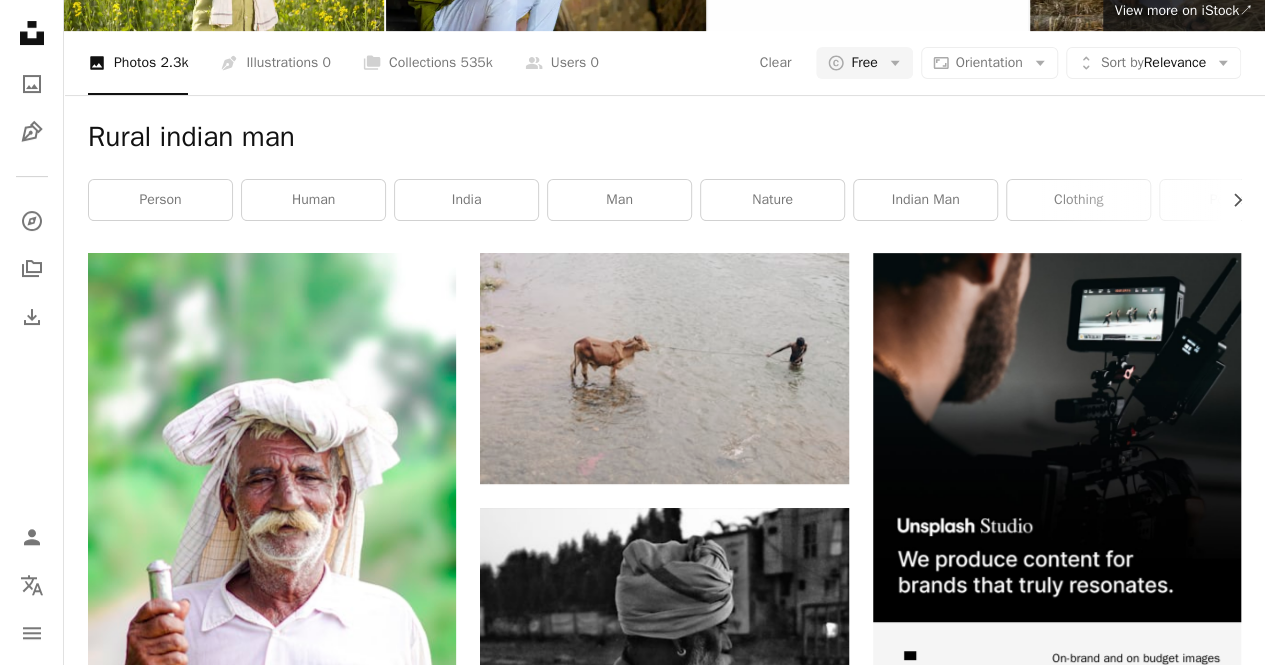 click at bounding box center (1057, 1061) 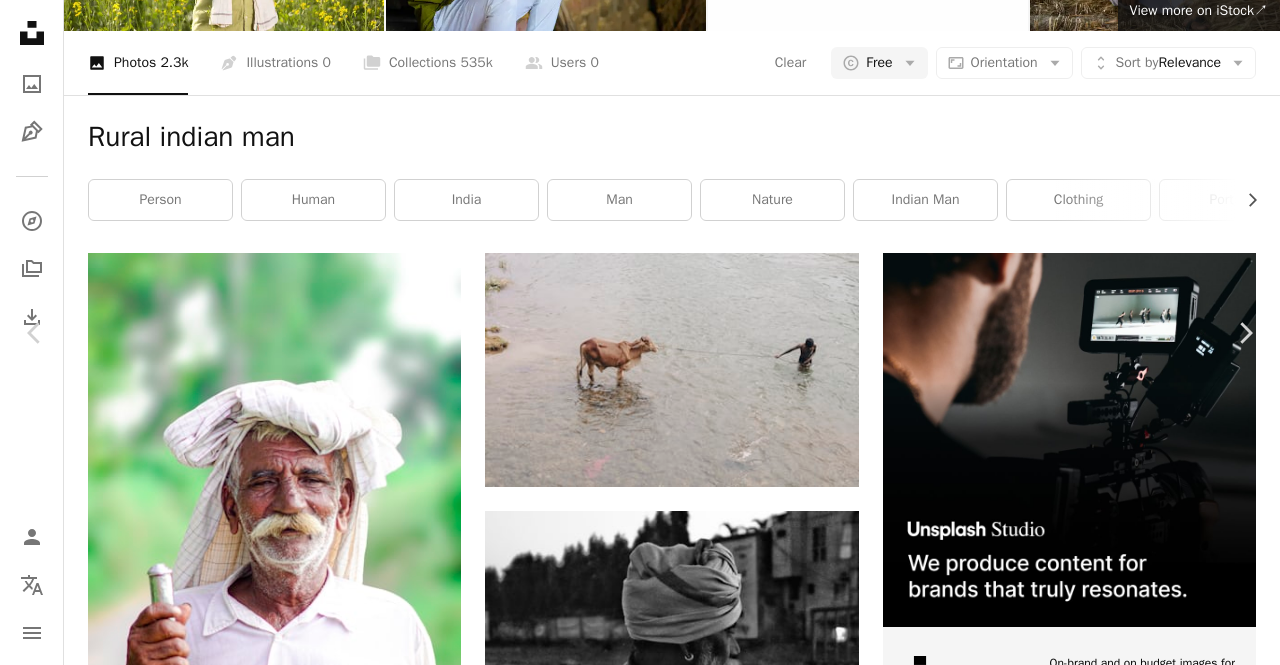 click on "Chevron down" 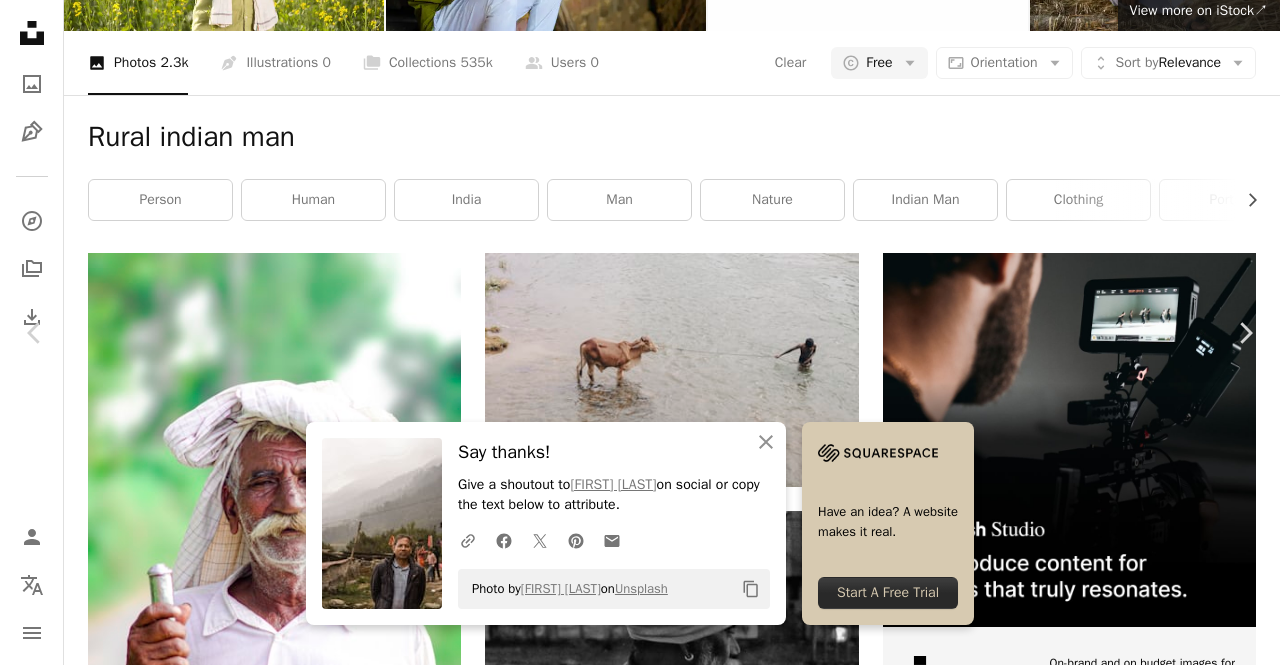 click on "An X shape Chevron left Chevron right An X shape Close Say thanks! Give a shoutout to [FIRST] [LAST] on social or copy the text below to attribute. A URL sharing icon (chains) Facebook icon X (formerly Twitter) icon Pinterest icon An envelope Photo by [FIRST] [LAST] on Unsplash
Copy content Have an idea? A website makes it real. Start A Free Trial [FIRST] [LAST] Available for hire A checkmark inside of a circle A heart A plus sign Download free Chevron down Zoom in Views 22,208 Downloads 198 A forward-right arrow Share Info icon Info More Actions Calendar outlined Published on February 8, 2022 Camera SONY, ILCE-6500 Safety Free to use under the Unsplash License family india indian boy nepal lifestyle portraits portrait man rural india rural house man human people photo photography clothing outdoors apparel jacket coat Creative Commons images Browse premium related images on iStock  |  Save 20% with code UNSPLASH20 View more on iStock  ↗ Related images A heart A plus sign [FIRST] [LAST] A heart" at bounding box center (640, 11391) 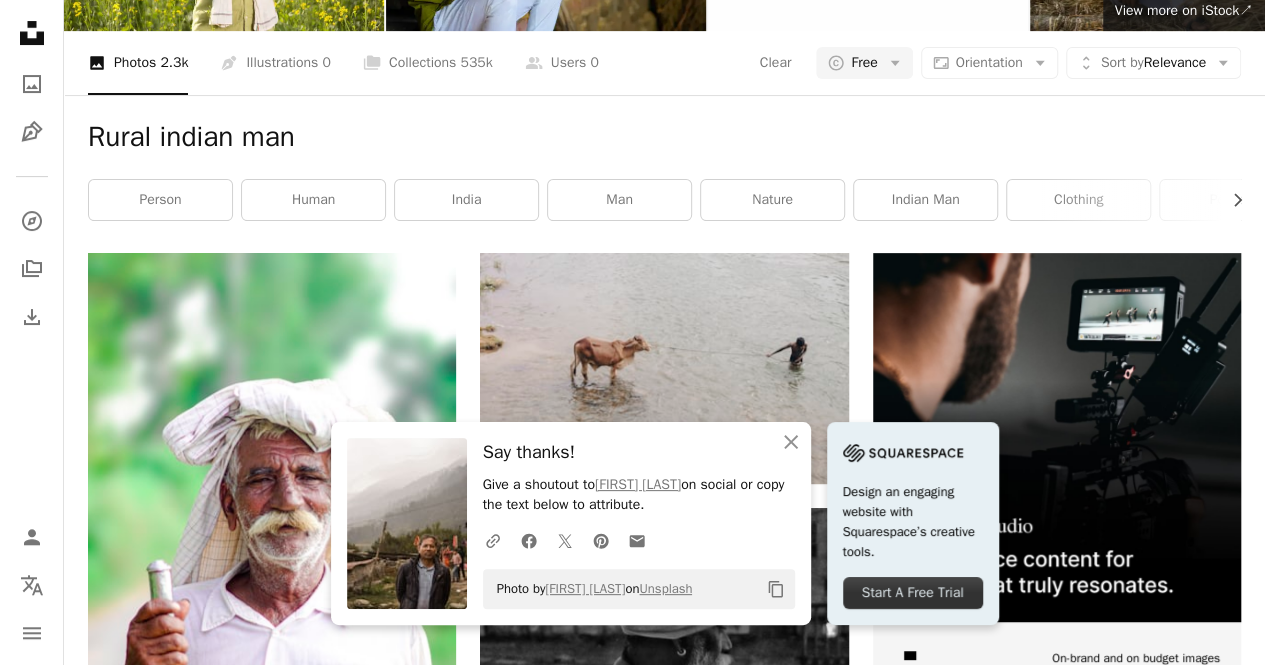 scroll, scrollTop: 0, scrollLeft: 0, axis: both 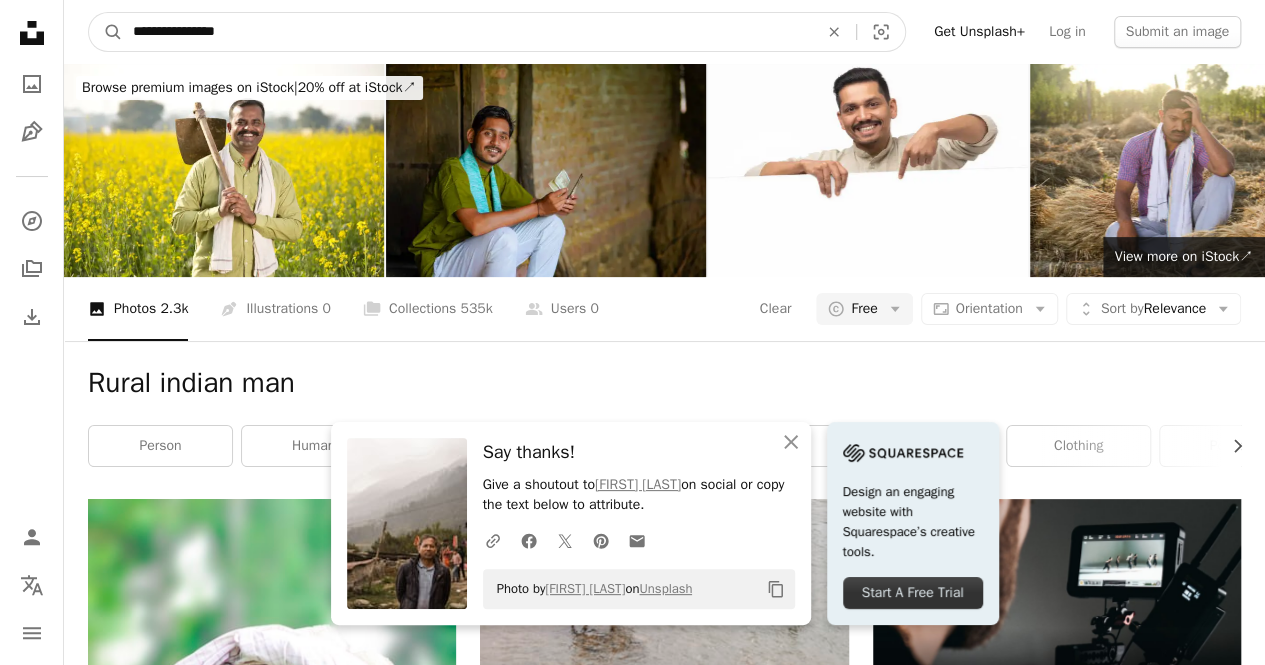 click on "**********" at bounding box center [467, 32] 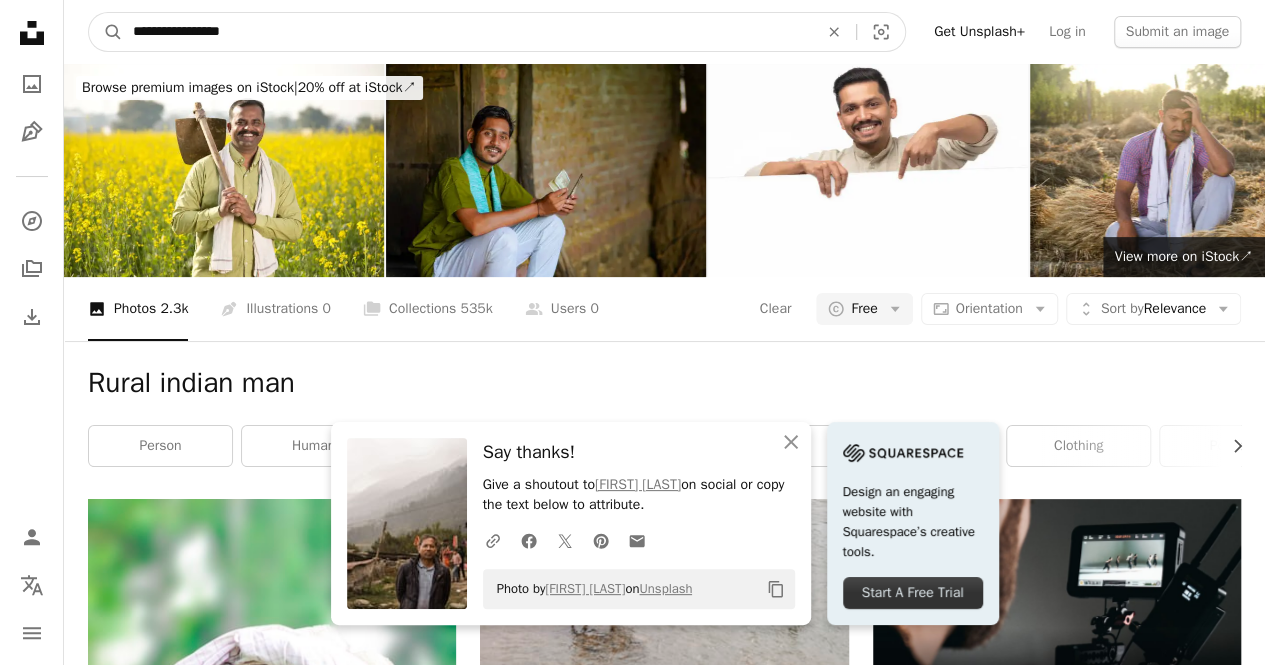 type on "**********" 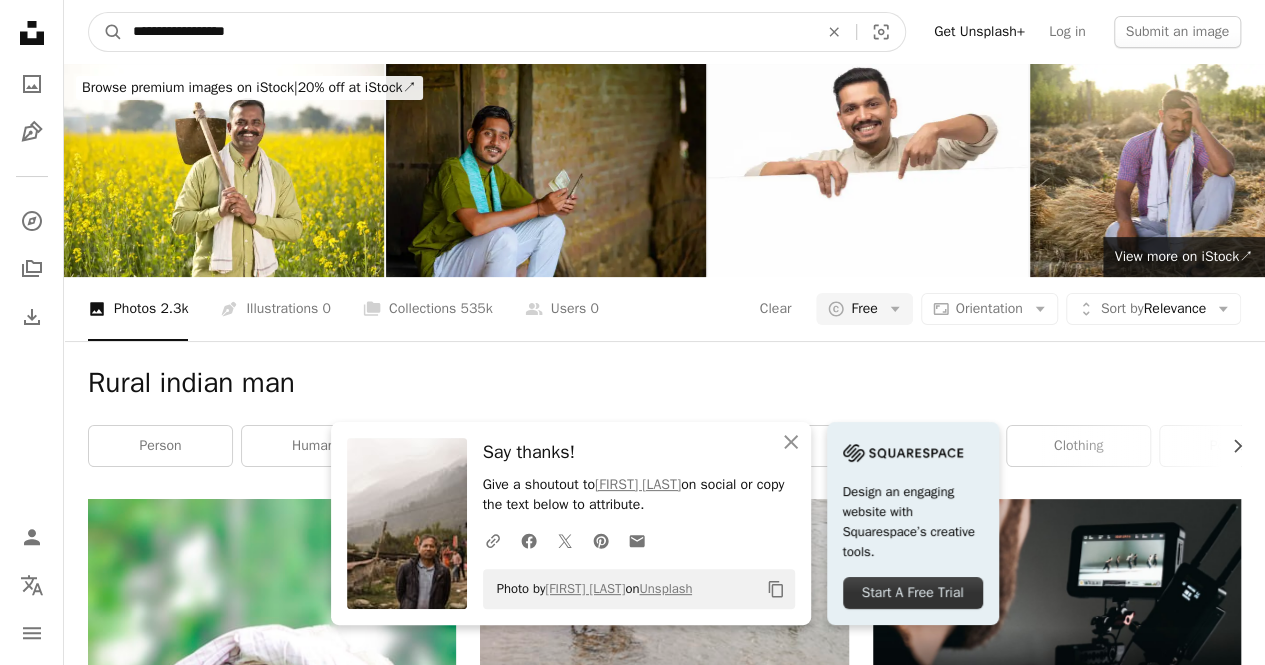 click on "A magnifying glass" at bounding box center [106, 32] 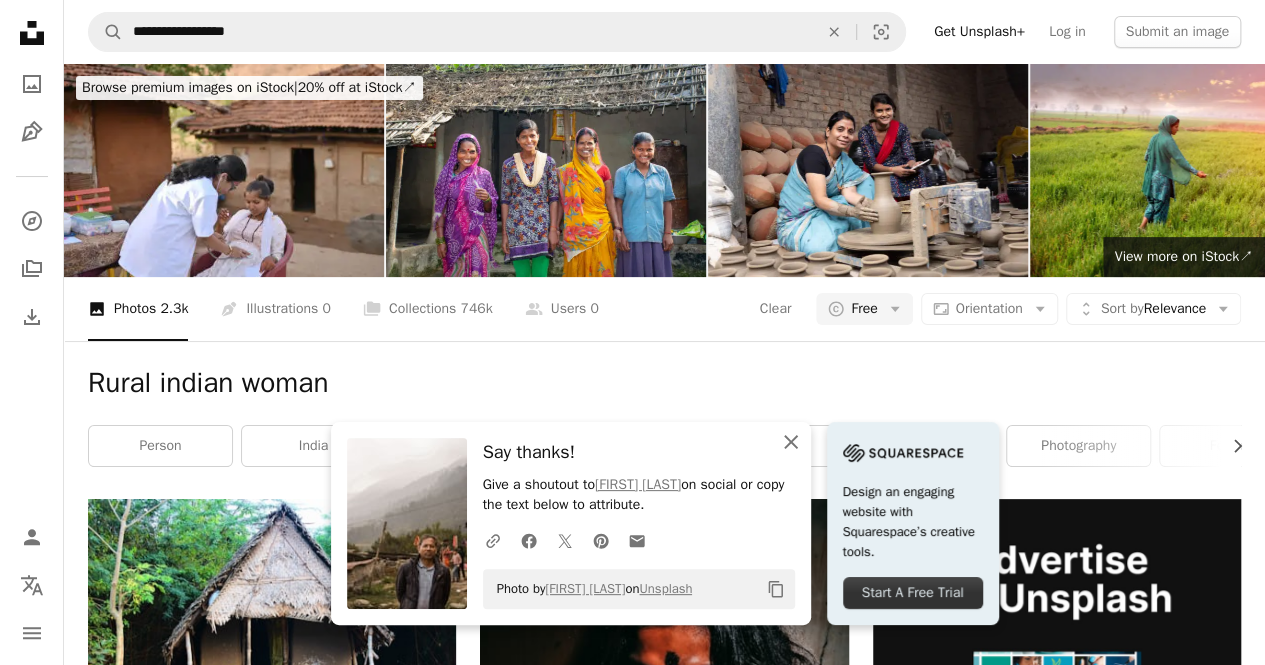 click on "An X shape" 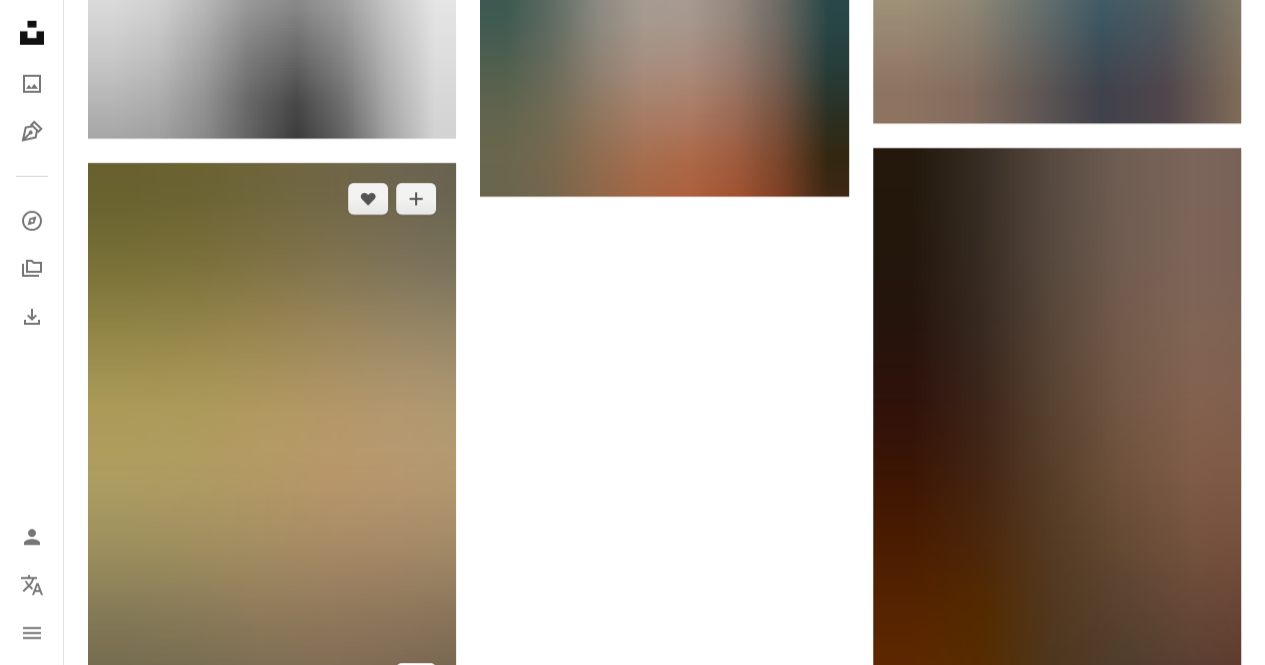 scroll, scrollTop: 3279, scrollLeft: 0, axis: vertical 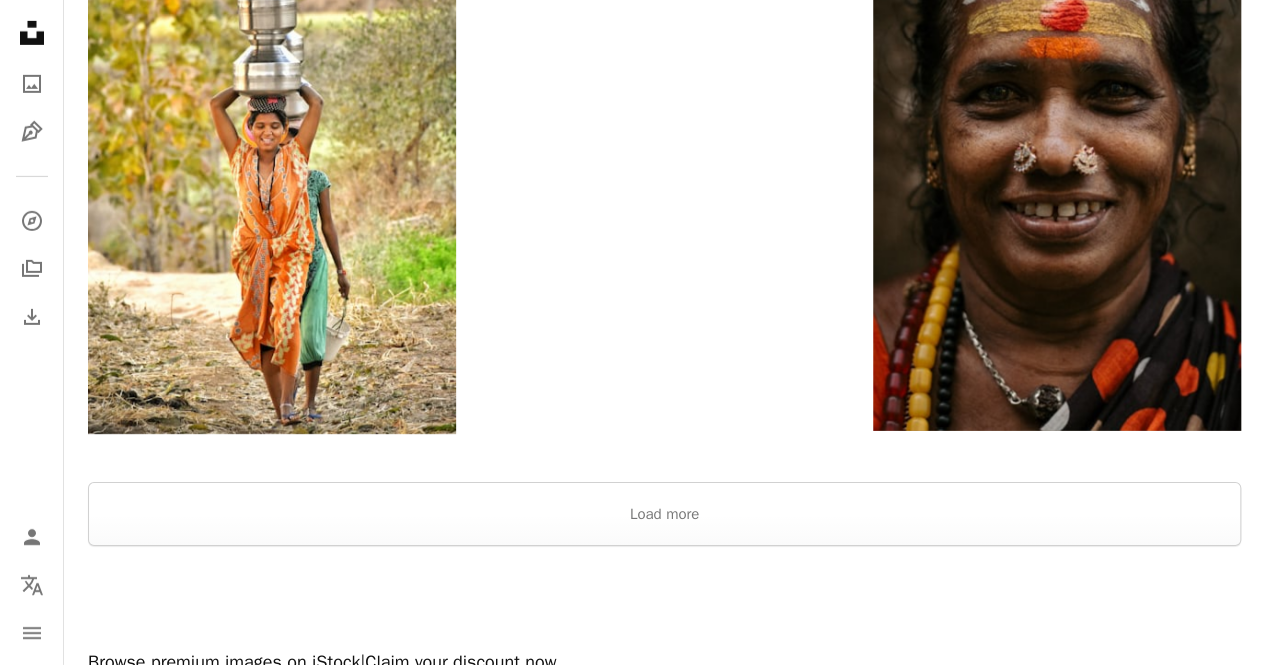 click at bounding box center (664, 598) 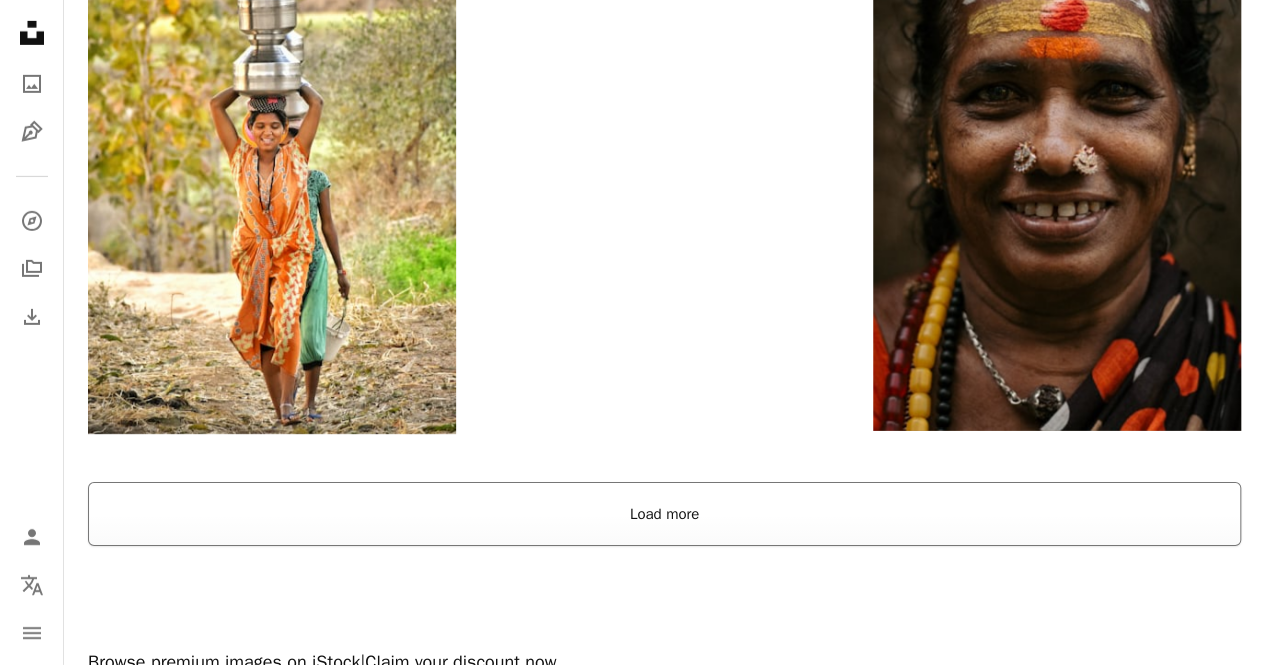 click on "Load more" at bounding box center [664, 514] 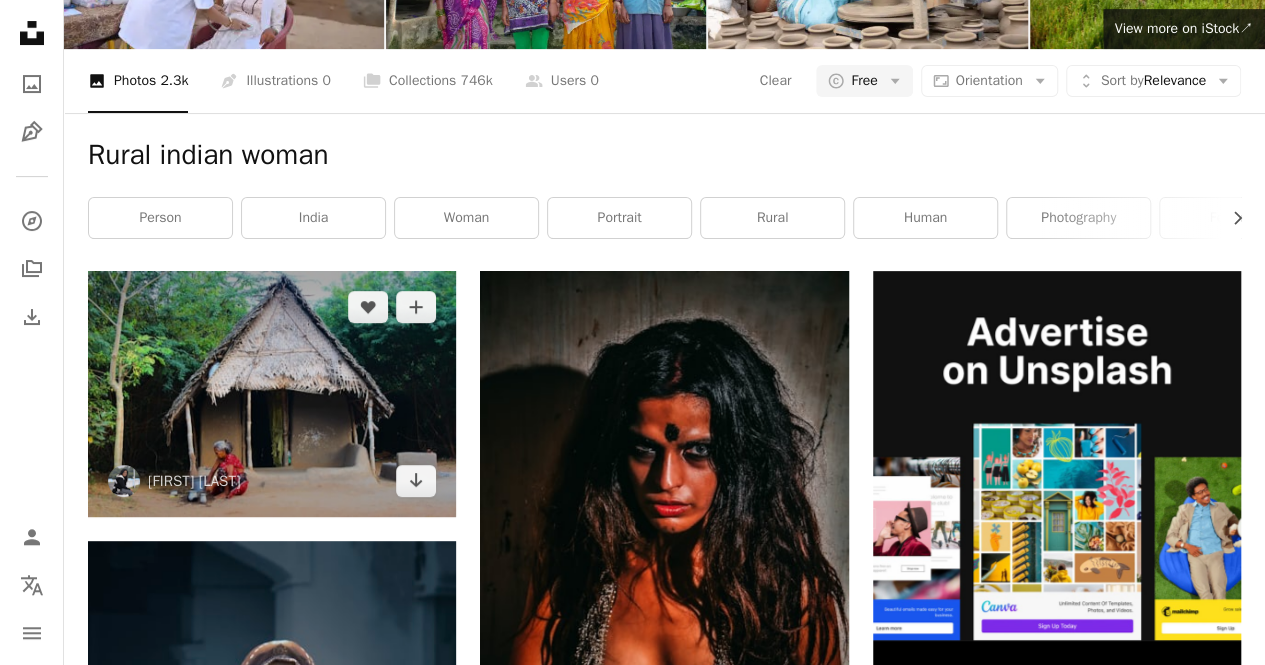 scroll, scrollTop: 0, scrollLeft: 0, axis: both 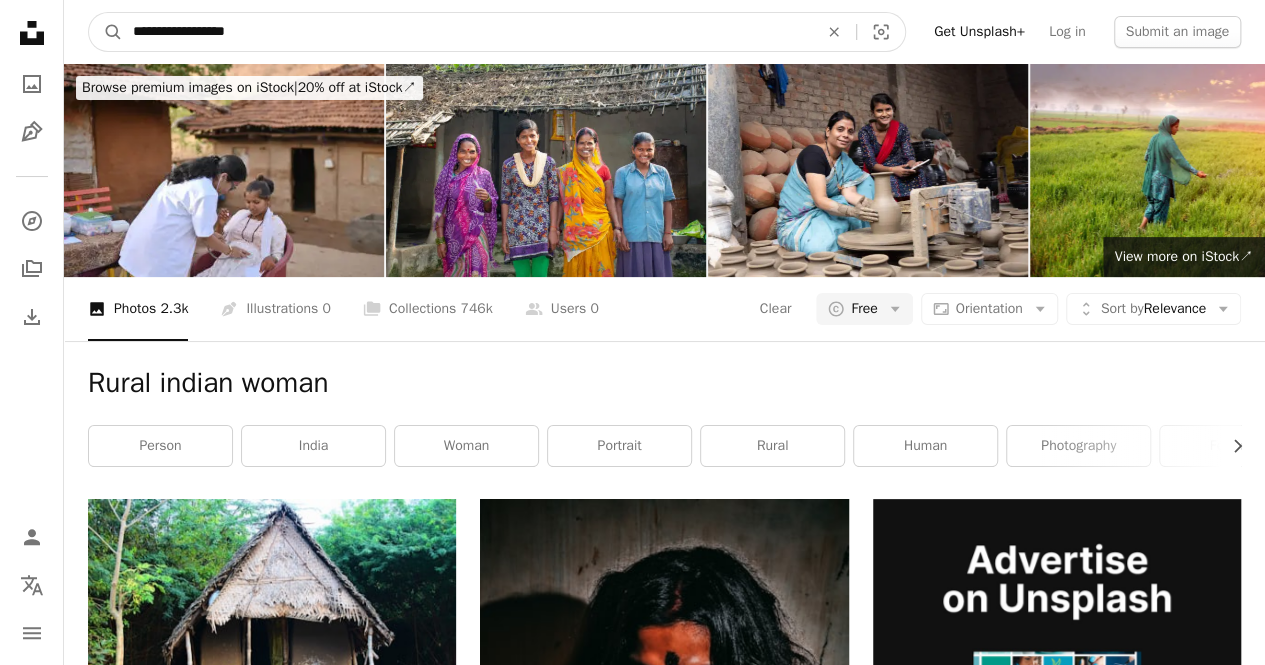 click on "**********" at bounding box center (467, 32) 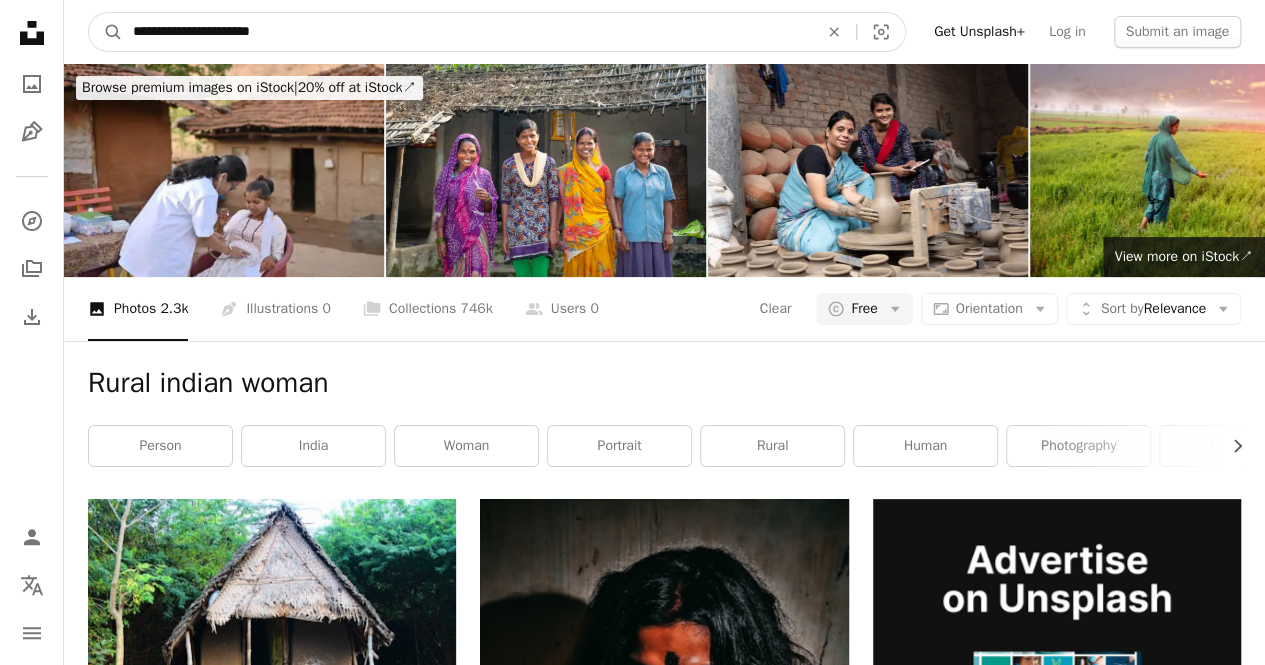 type on "**********" 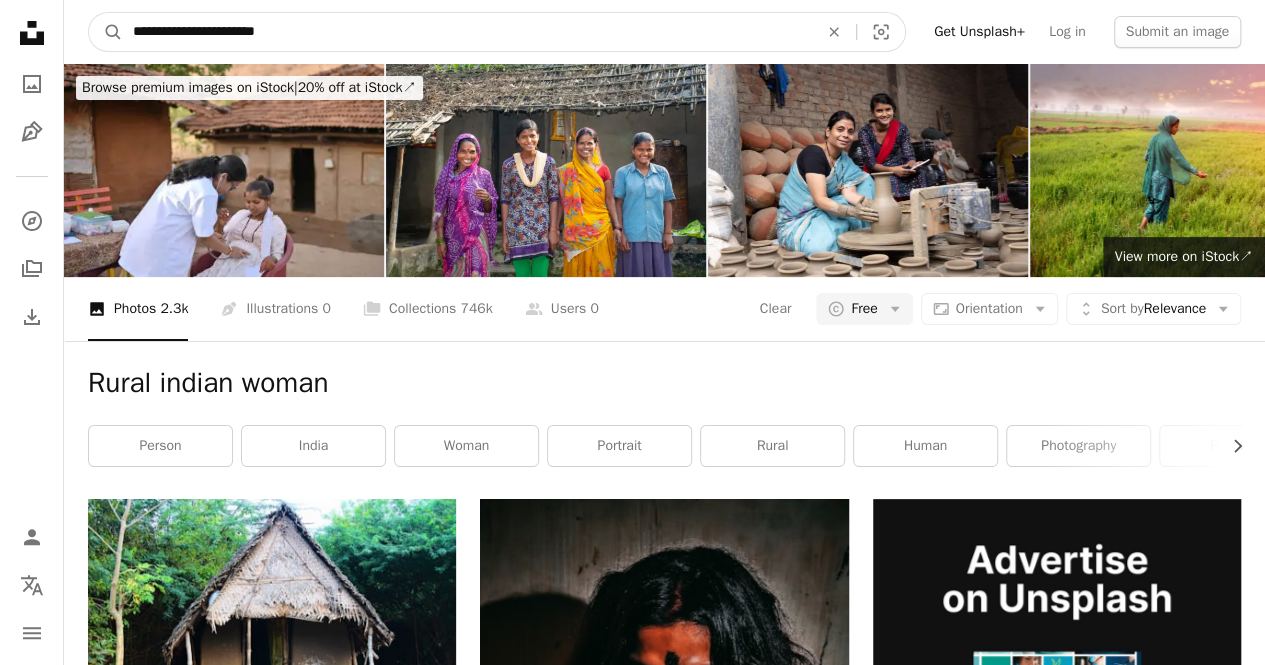 click on "A magnifying glass" at bounding box center (106, 32) 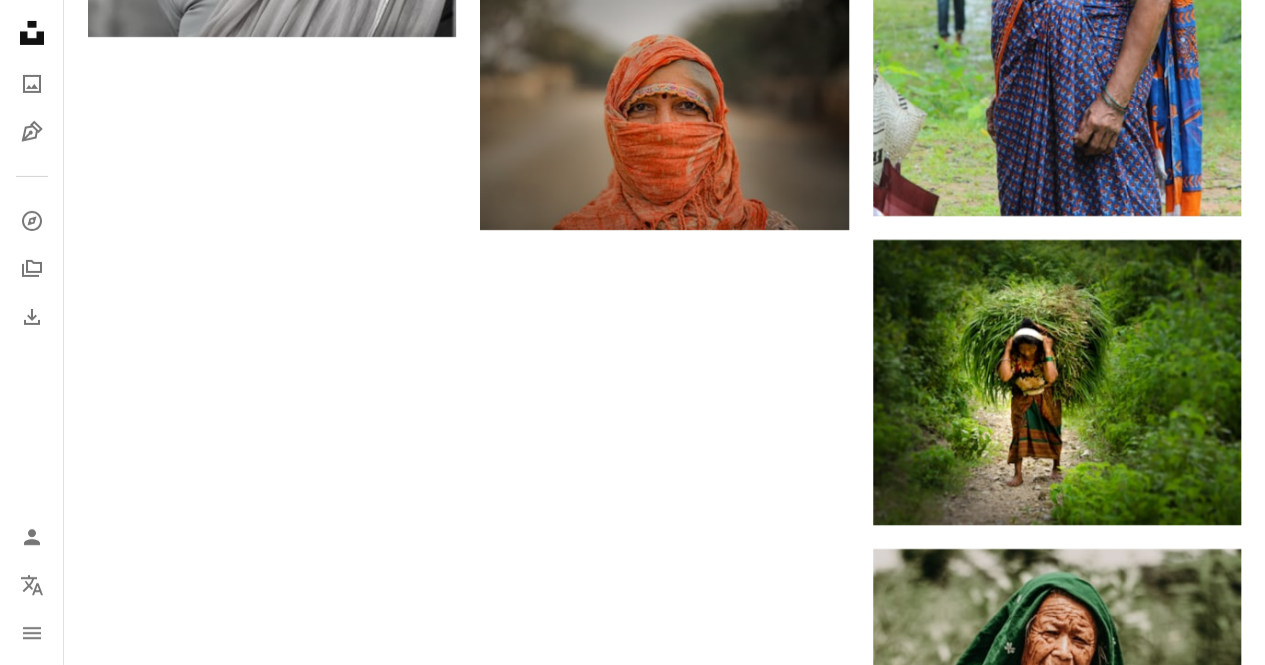 scroll, scrollTop: 3502, scrollLeft: 0, axis: vertical 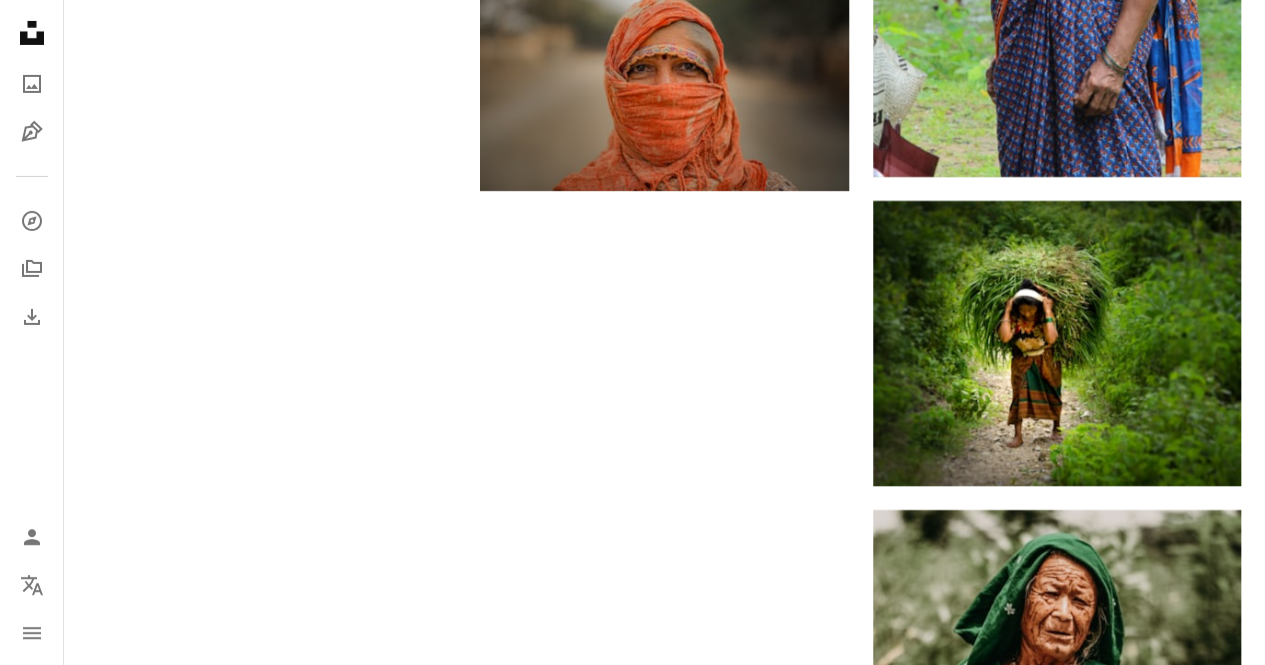 click on "Load more" at bounding box center (664, 1093) 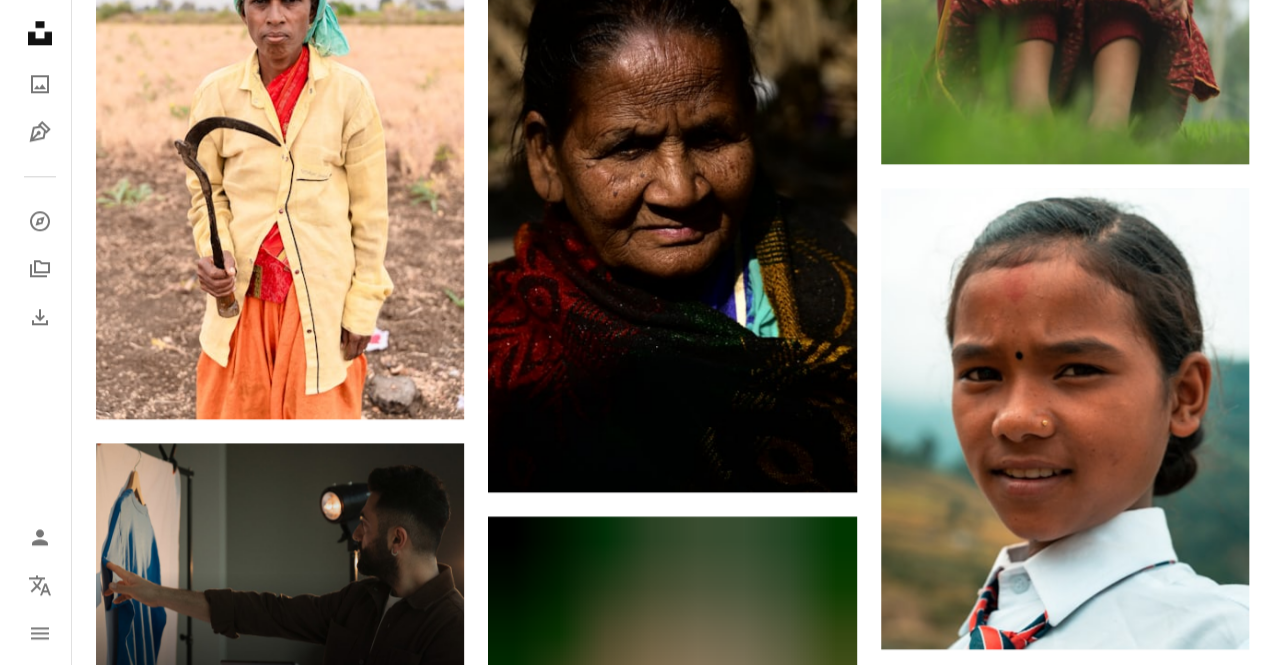 scroll, scrollTop: 5149, scrollLeft: 0, axis: vertical 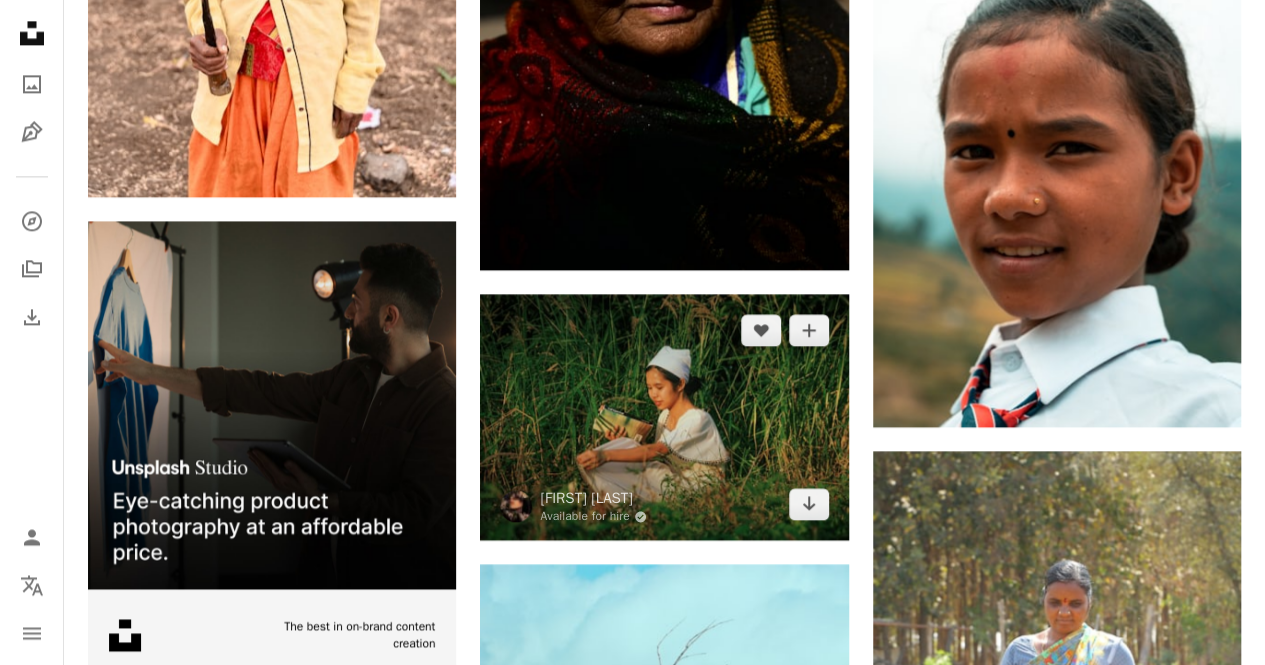 click at bounding box center [664, 417] 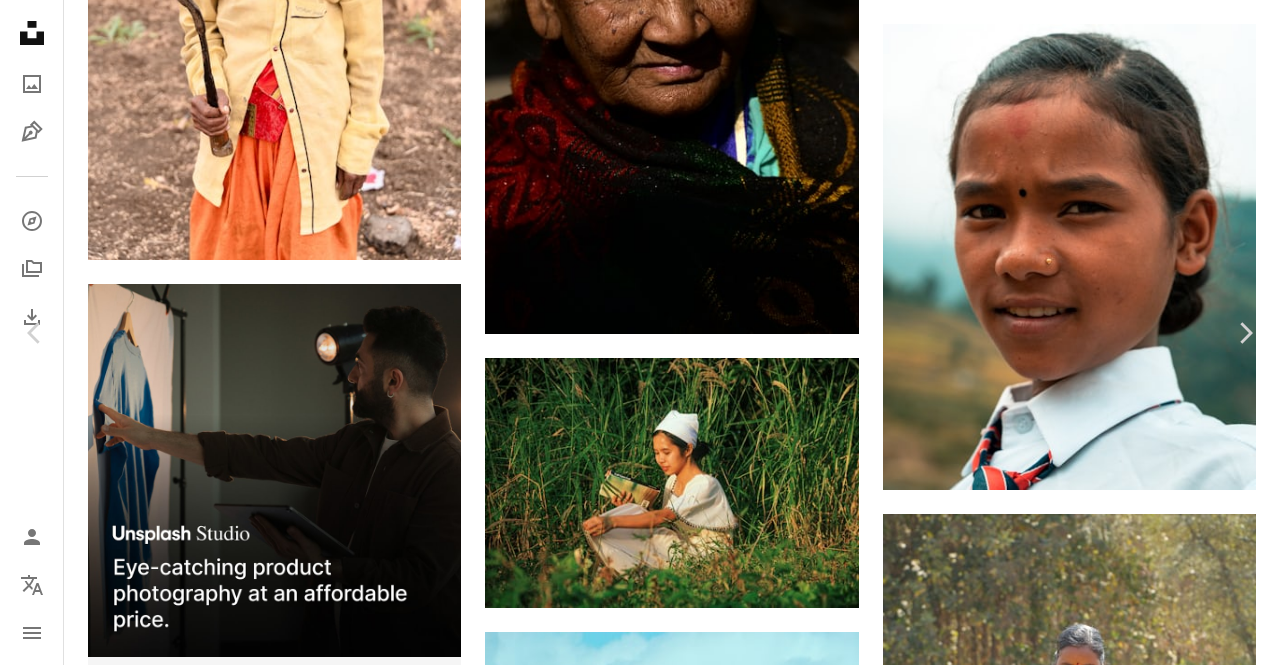scroll, scrollTop: 3506, scrollLeft: 0, axis: vertical 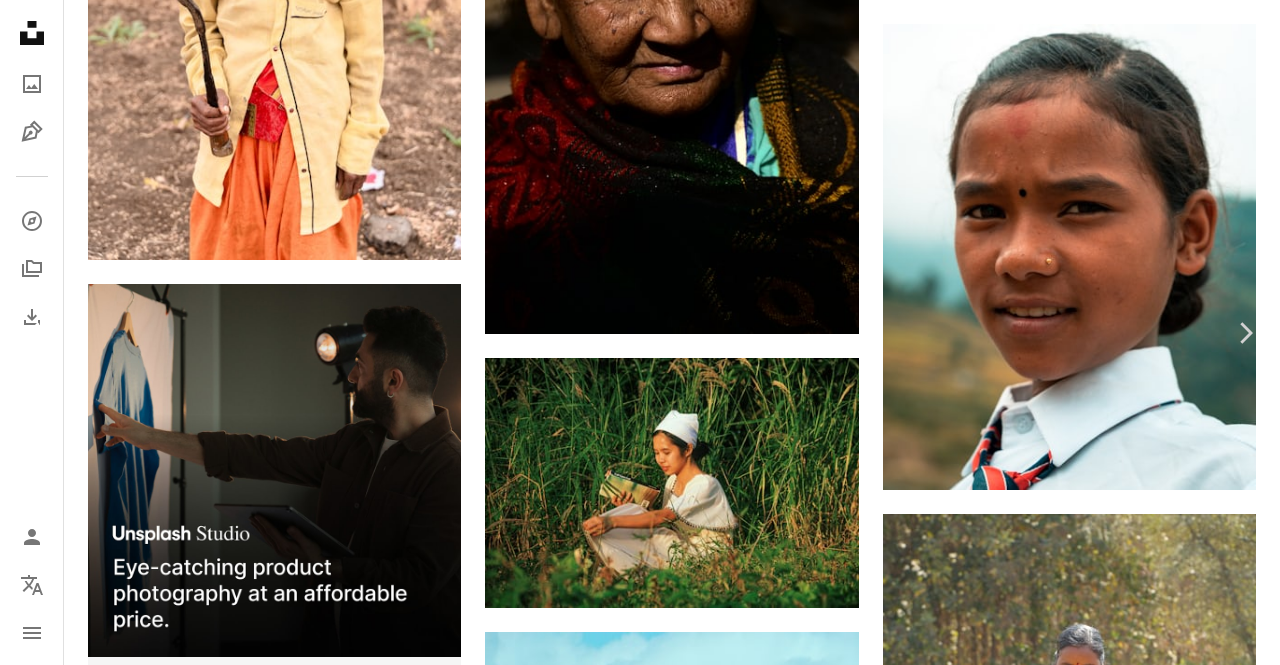 click on "Chevron left" at bounding box center (35, 333) 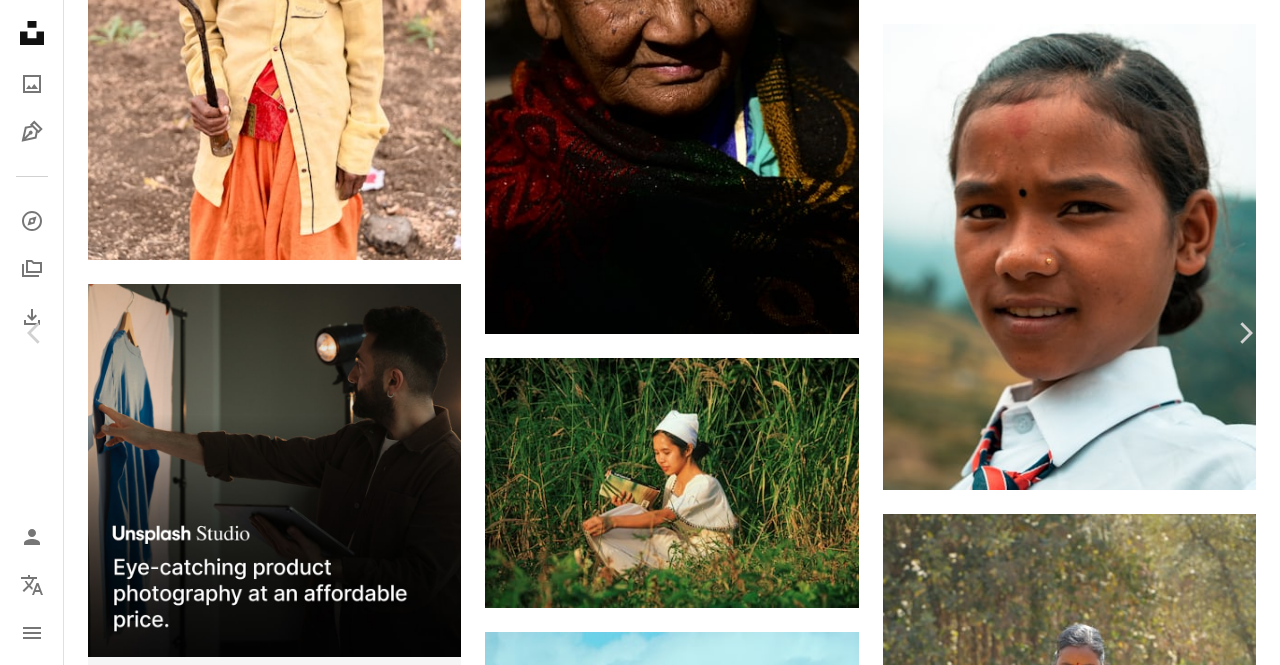 scroll, scrollTop: 230, scrollLeft: 0, axis: vertical 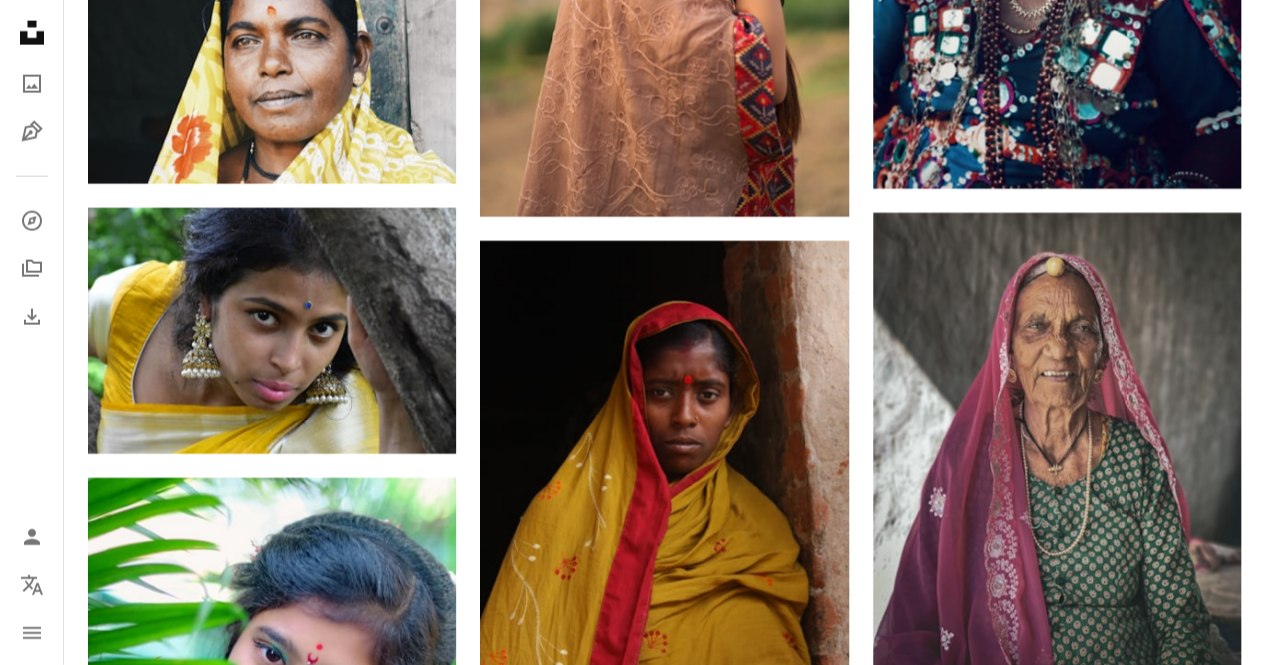 click at bounding box center [1057, 1395] 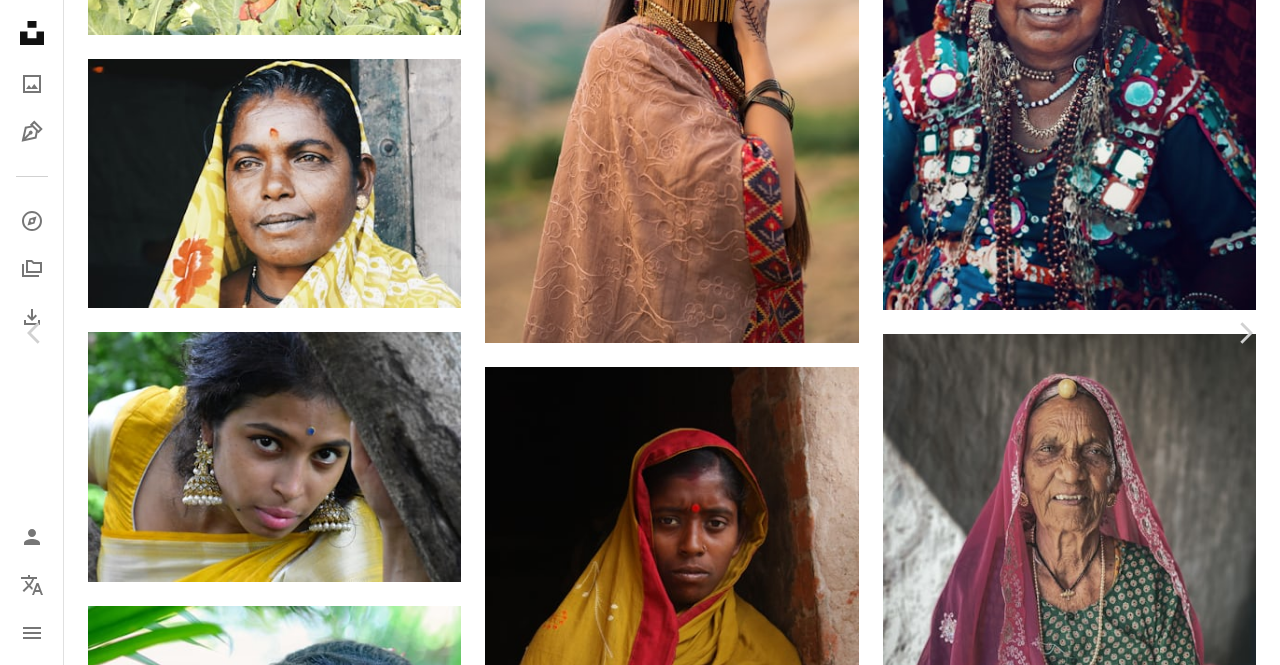 scroll, scrollTop: 0, scrollLeft: 0, axis: both 